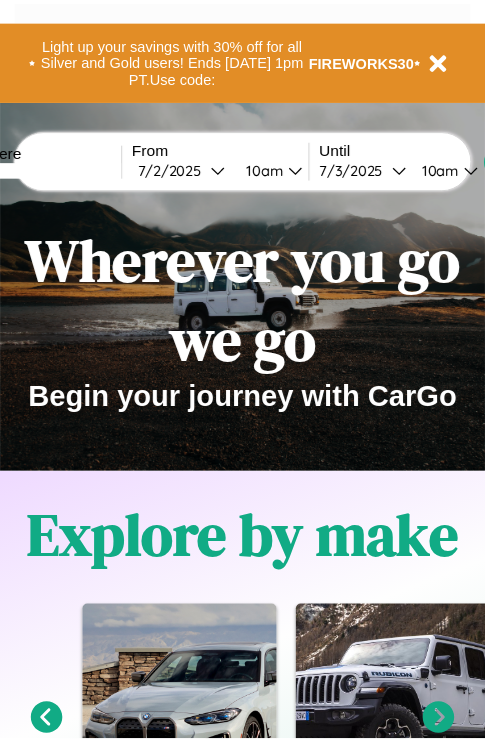 scroll, scrollTop: 0, scrollLeft: 0, axis: both 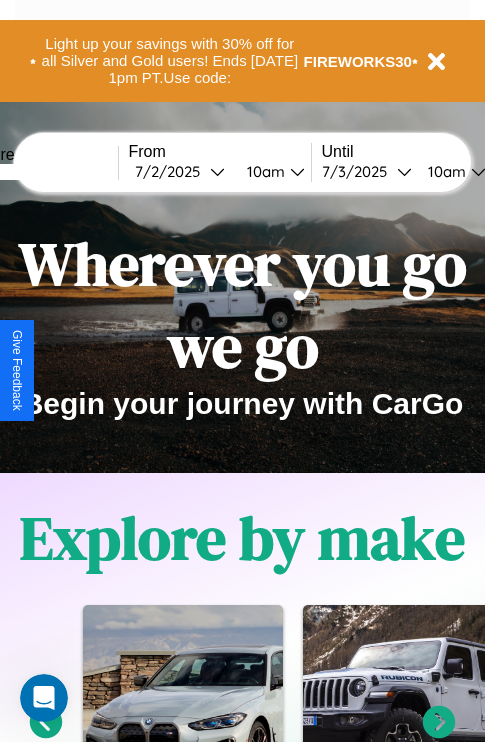 click at bounding box center [43, 172] 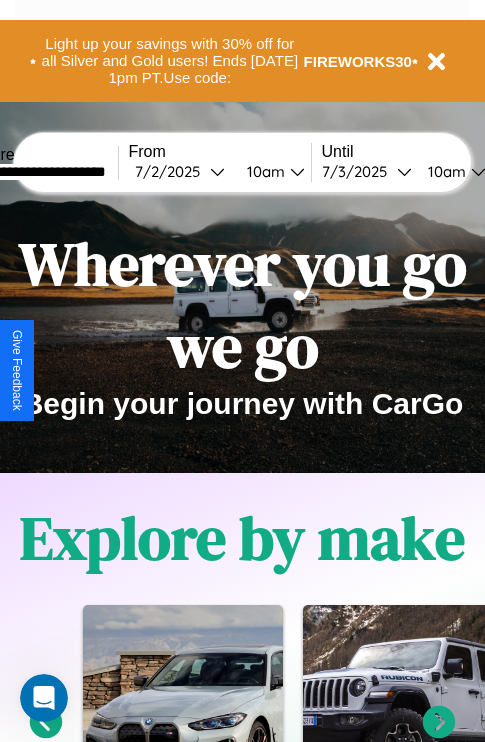 type on "**********" 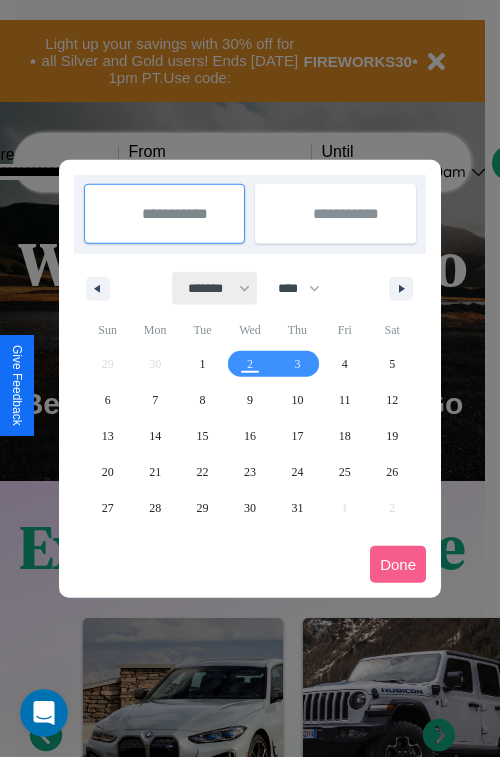 click on "******* ******** ***** ***** *** **** **** ****** ********* ******* ******** ********" at bounding box center (215, 288) 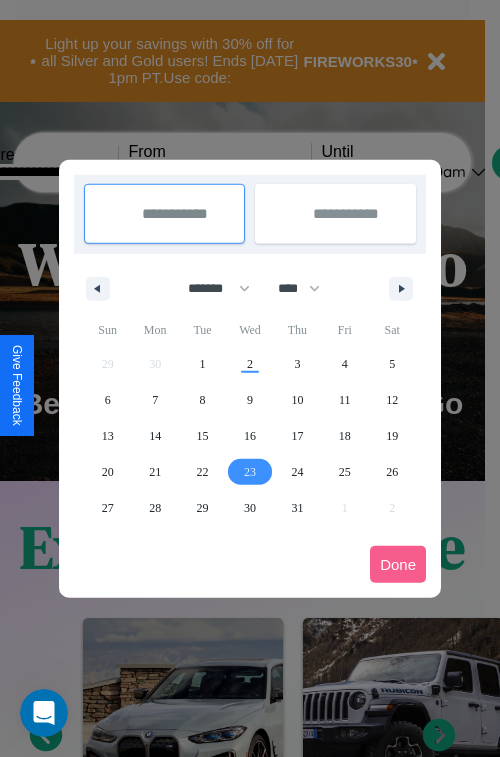 click on "23" at bounding box center [250, 472] 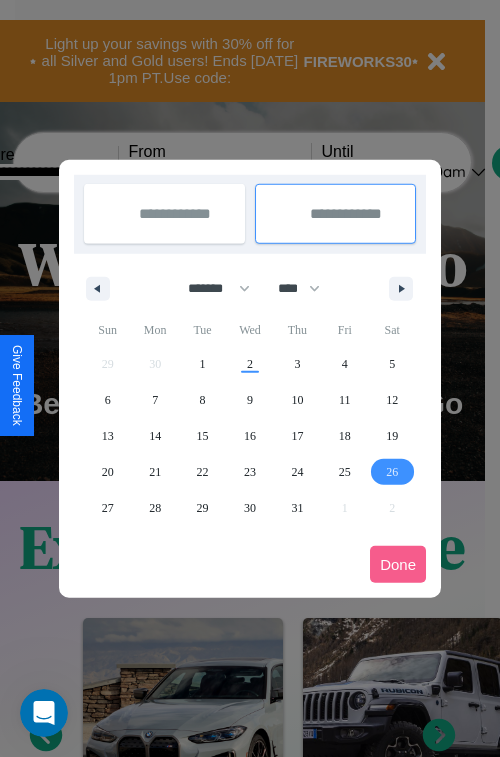 click on "26" at bounding box center [392, 472] 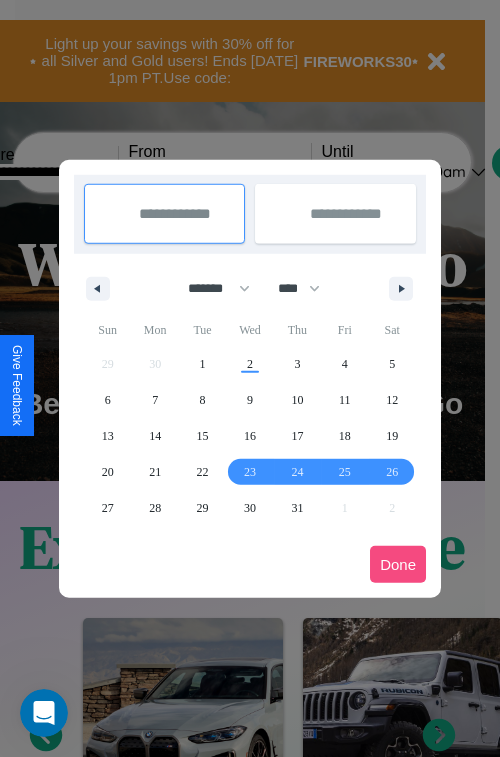 click on "Done" at bounding box center (398, 564) 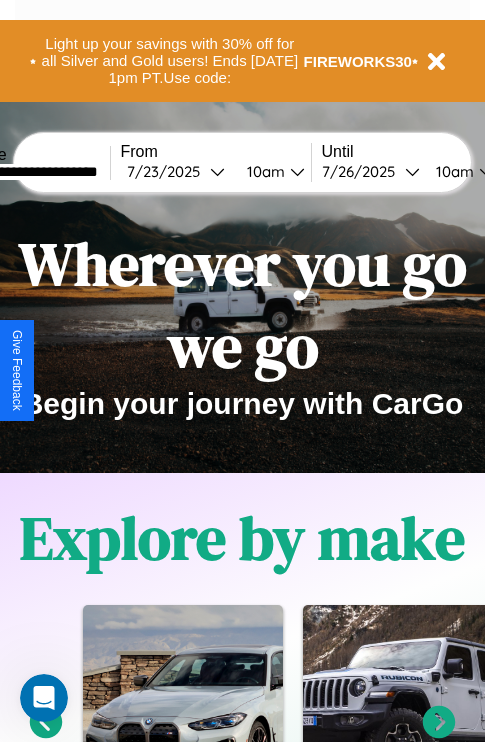 scroll, scrollTop: 0, scrollLeft: 76, axis: horizontal 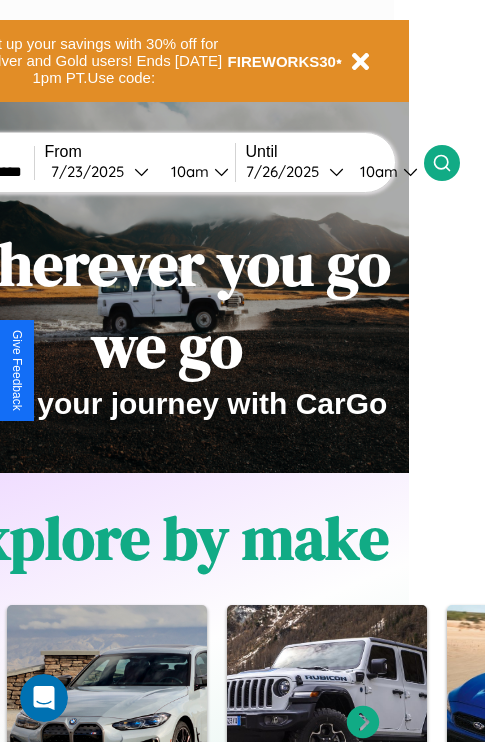 click 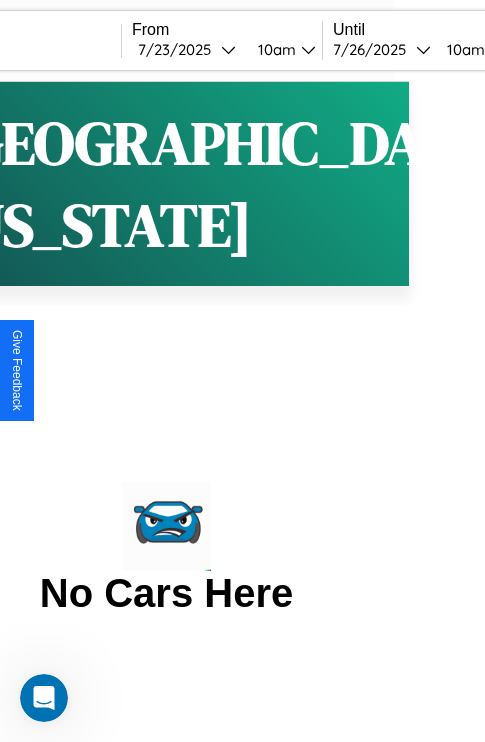 scroll, scrollTop: 0, scrollLeft: 0, axis: both 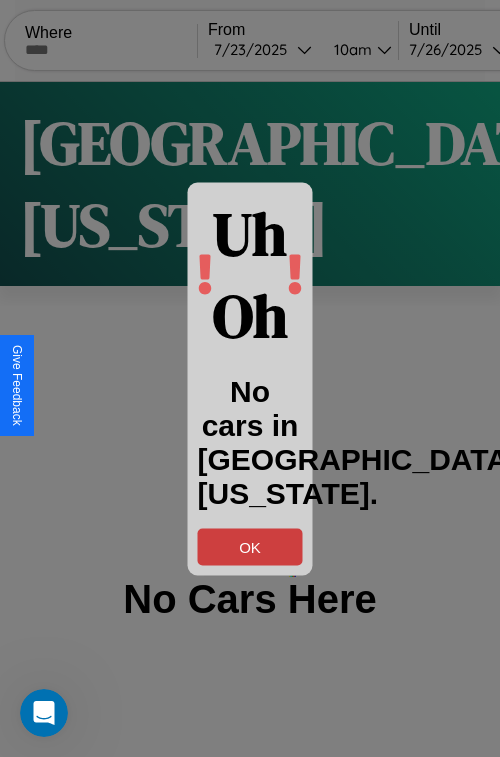 click on "OK" at bounding box center (250, 546) 